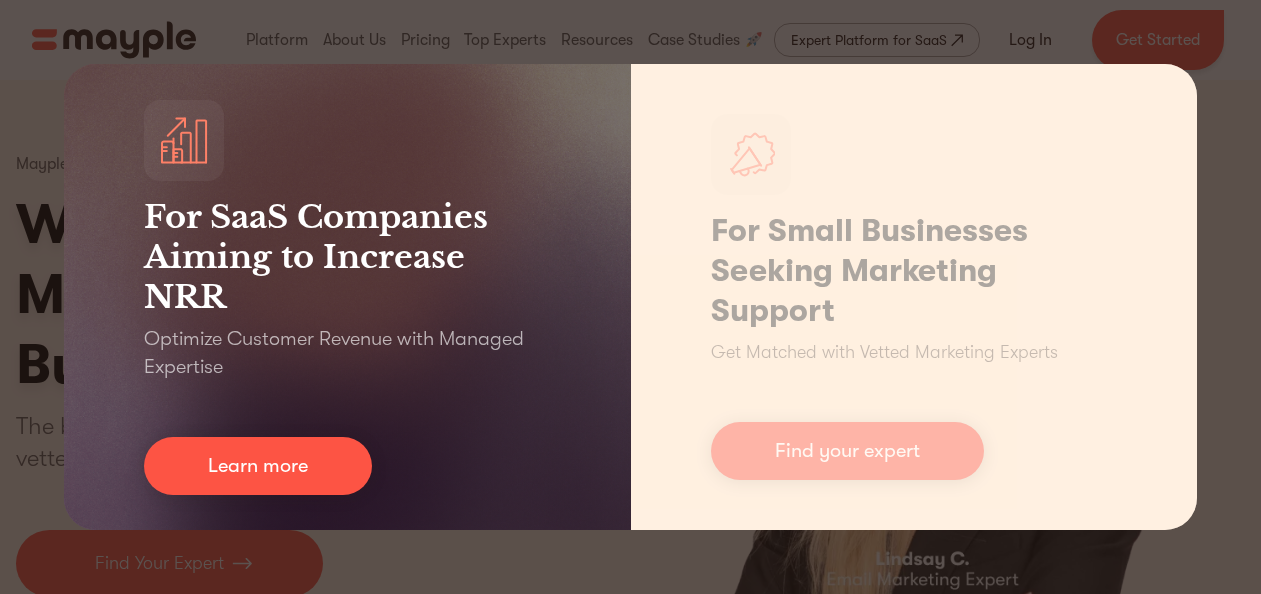 scroll, scrollTop: 0, scrollLeft: 0, axis: both 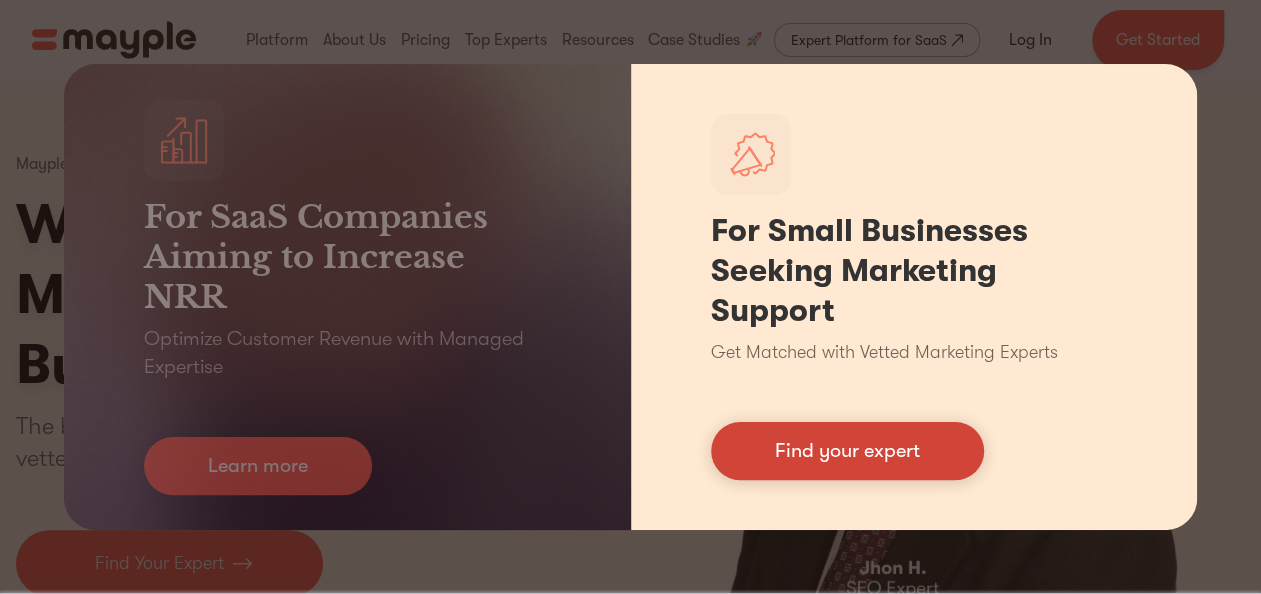 click on "Find your expert" at bounding box center (847, 451) 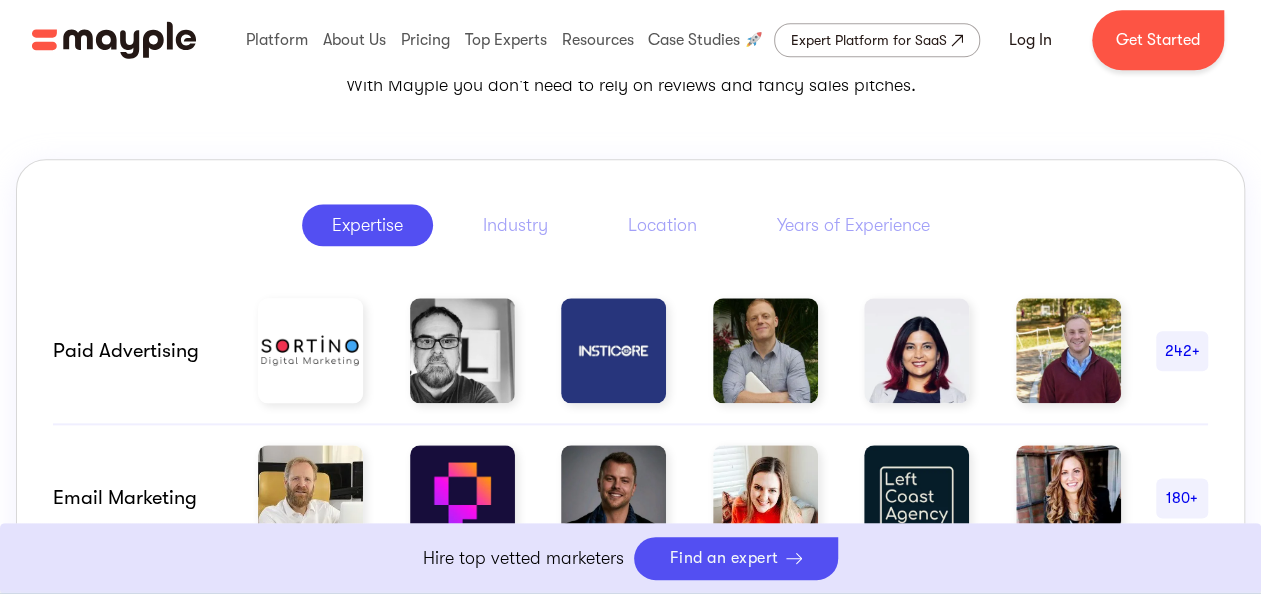 scroll, scrollTop: 1000, scrollLeft: 0, axis: vertical 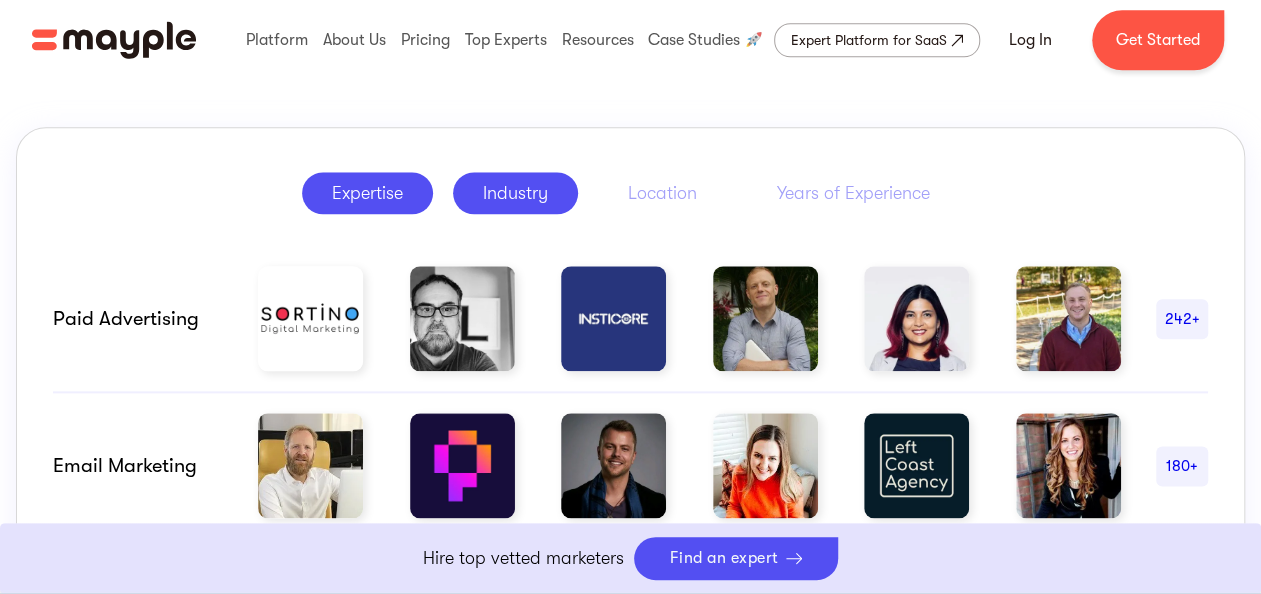 click on "Industry" at bounding box center (515, 193) 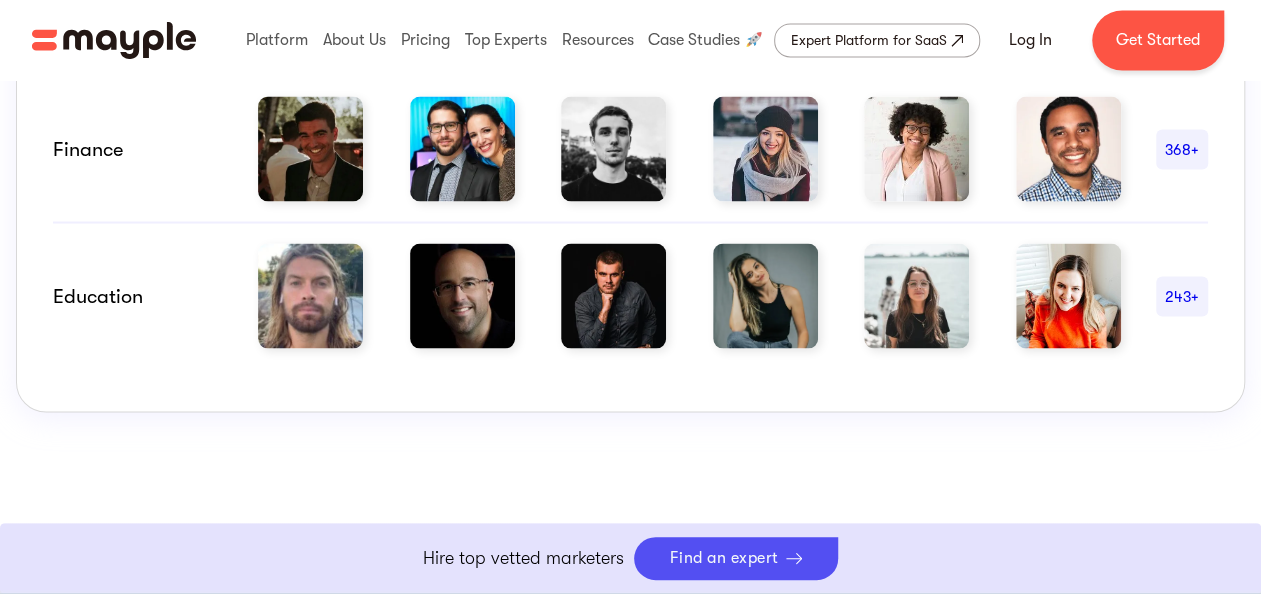 scroll, scrollTop: 1800, scrollLeft: 0, axis: vertical 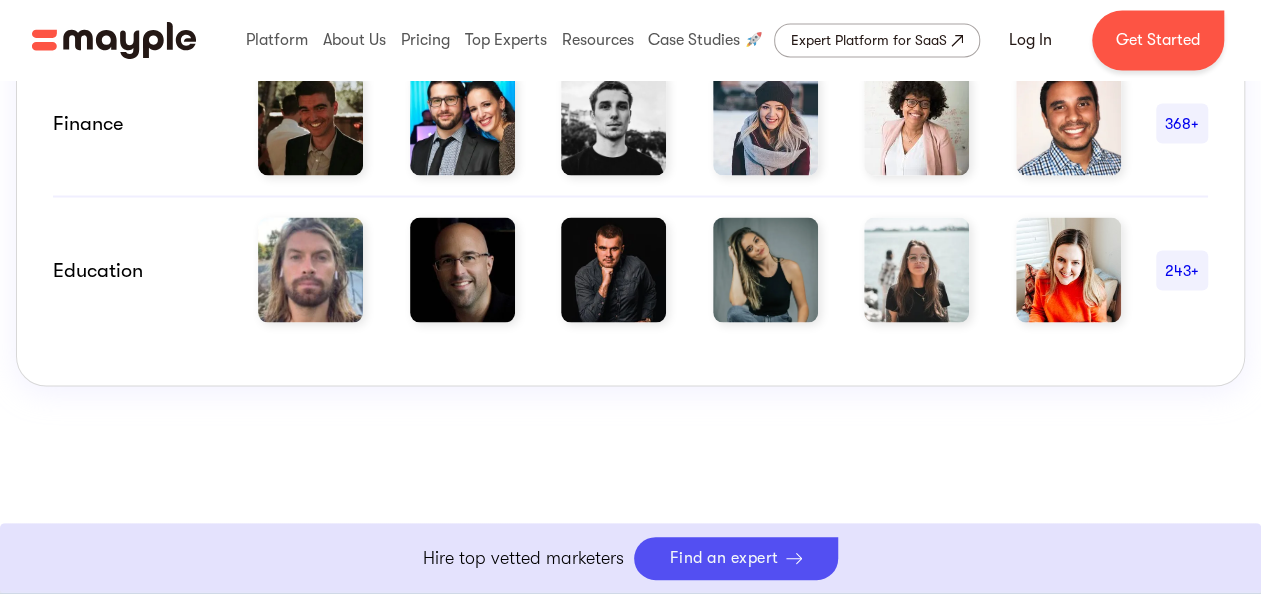 click at bounding box center (765, 269) 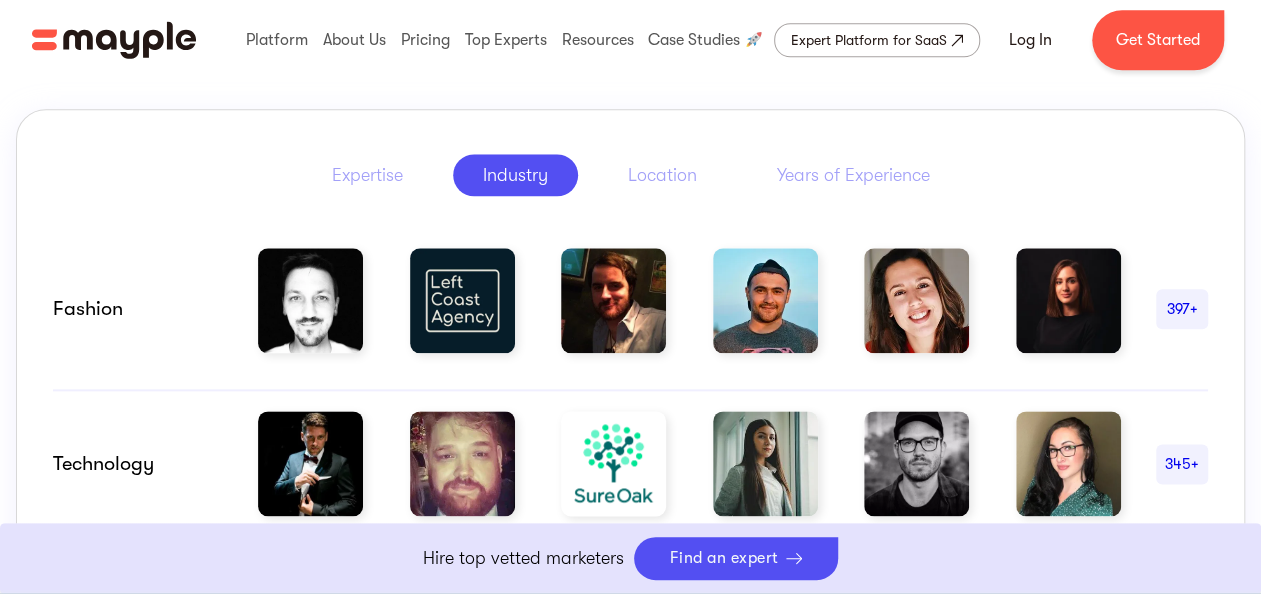 scroll, scrollTop: 1000, scrollLeft: 0, axis: vertical 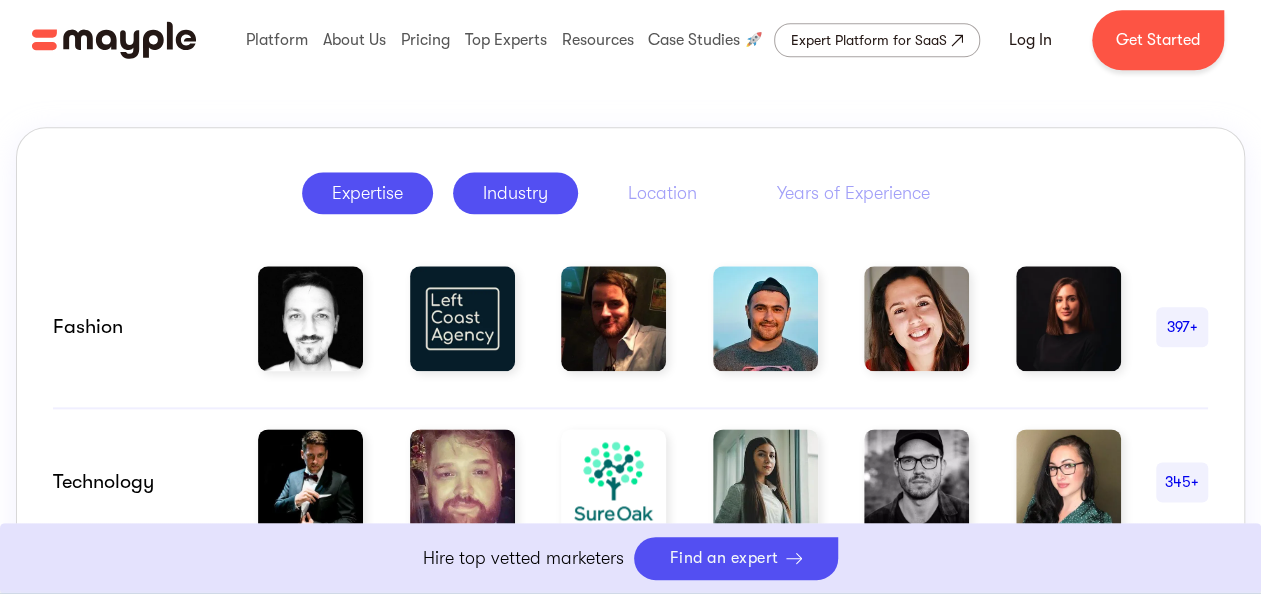 click on "Expertise" at bounding box center (367, 193) 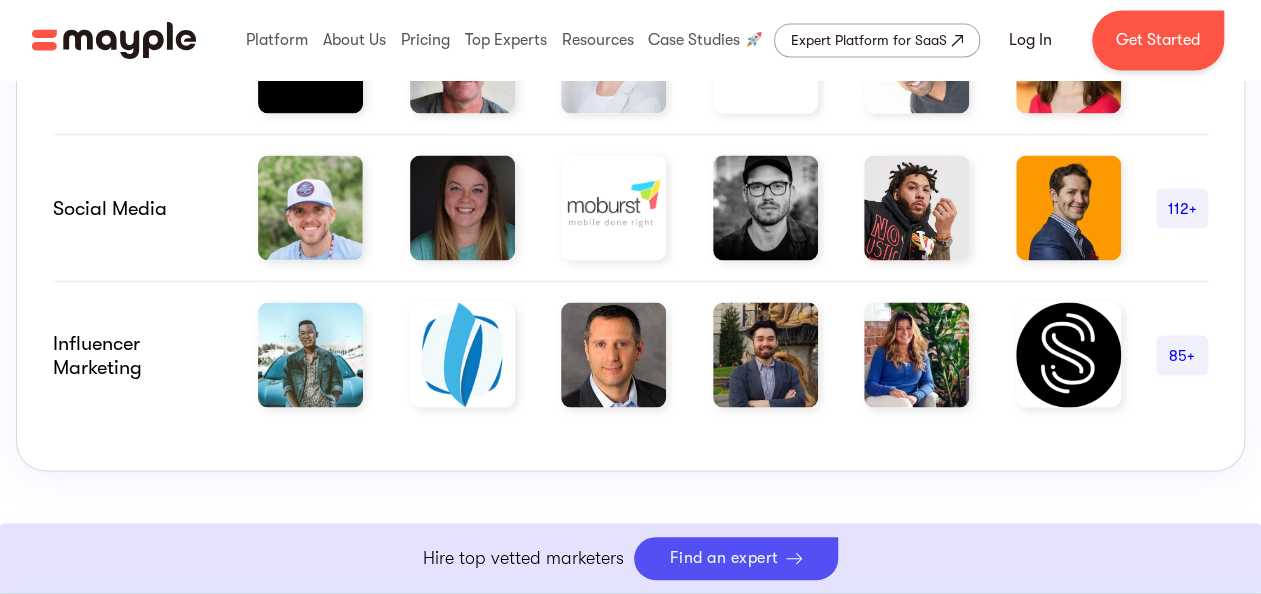 scroll, scrollTop: 1700, scrollLeft: 0, axis: vertical 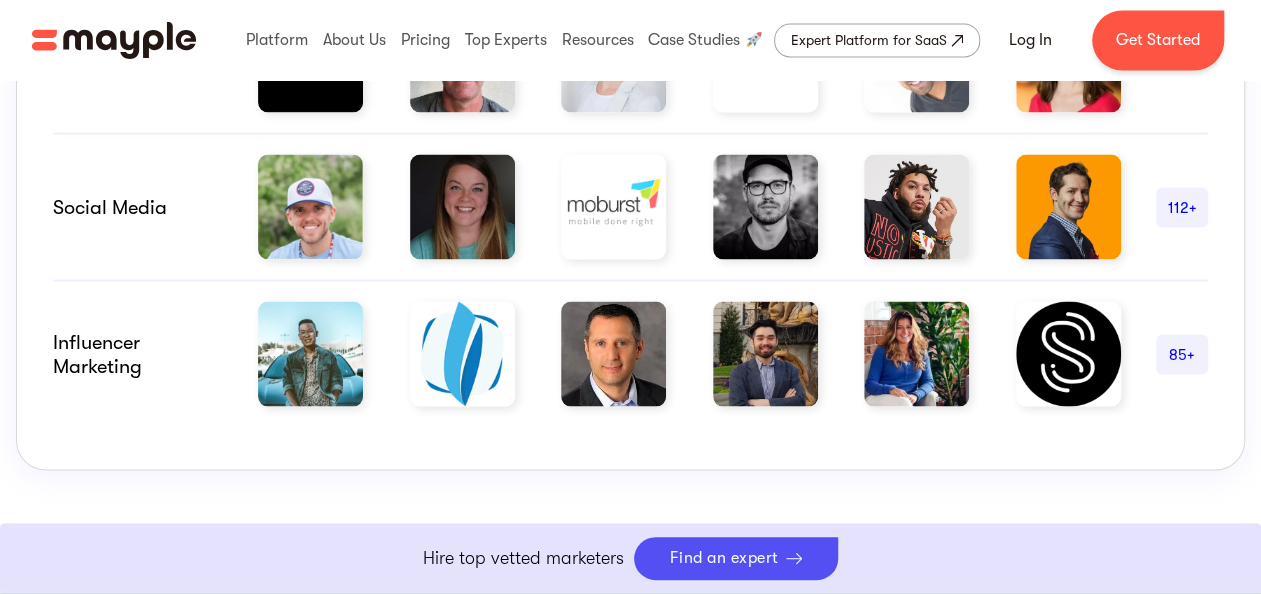 click on "Social Media" at bounding box center (138, 207) 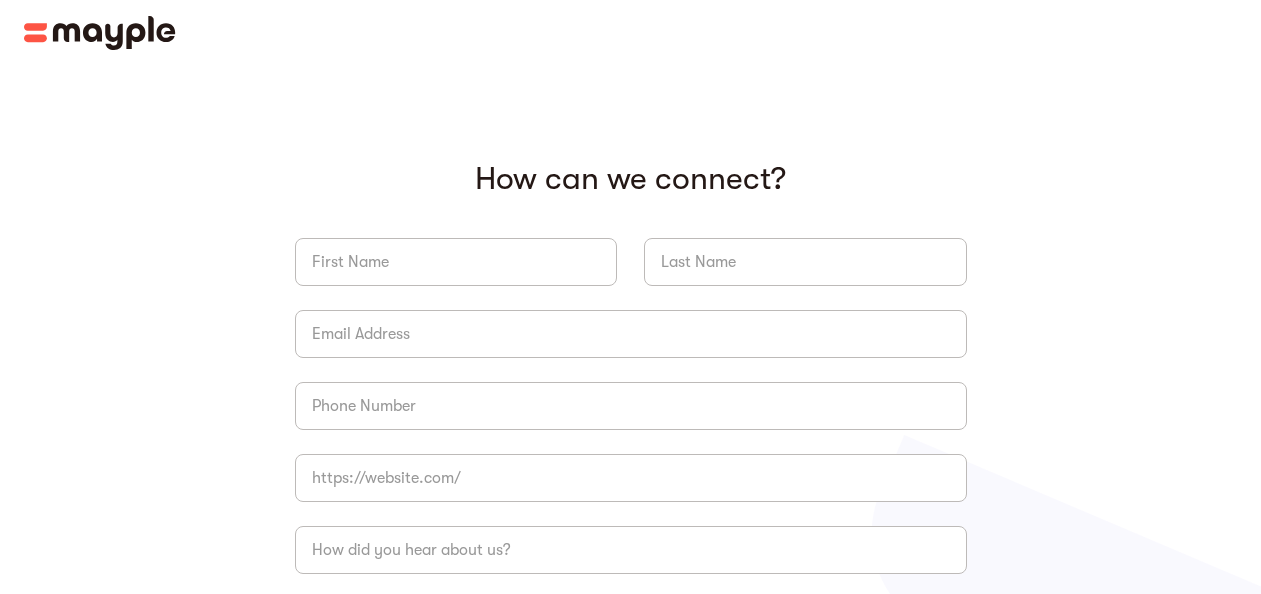 scroll, scrollTop: 0, scrollLeft: 0, axis: both 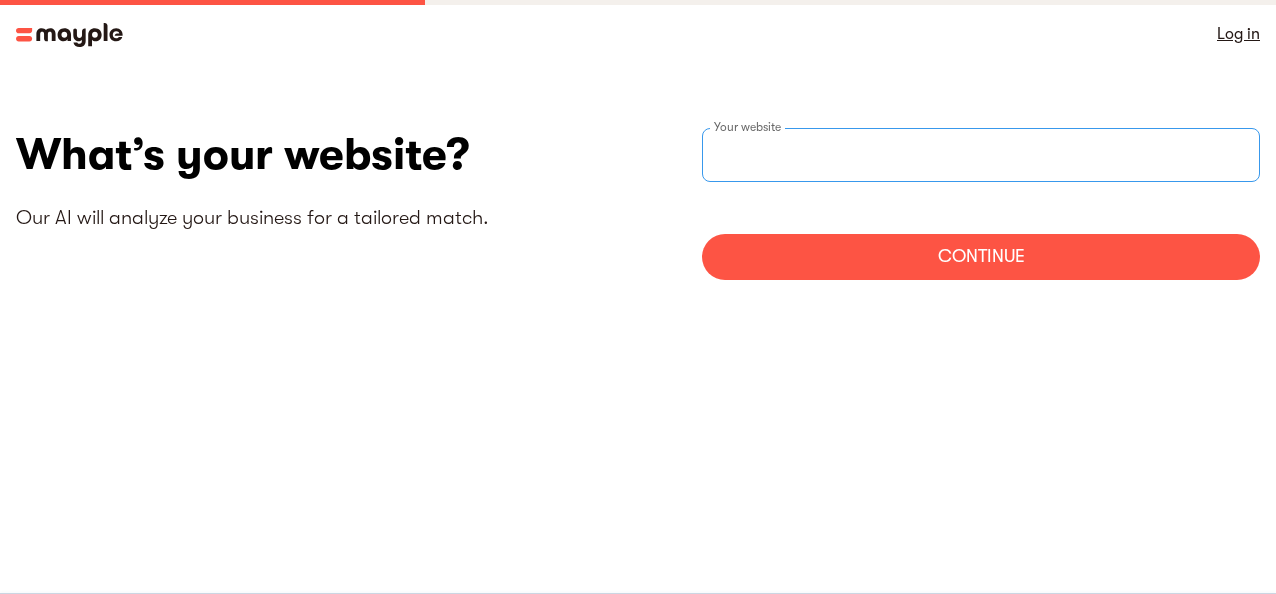 click on "Your website" at bounding box center (981, 155) 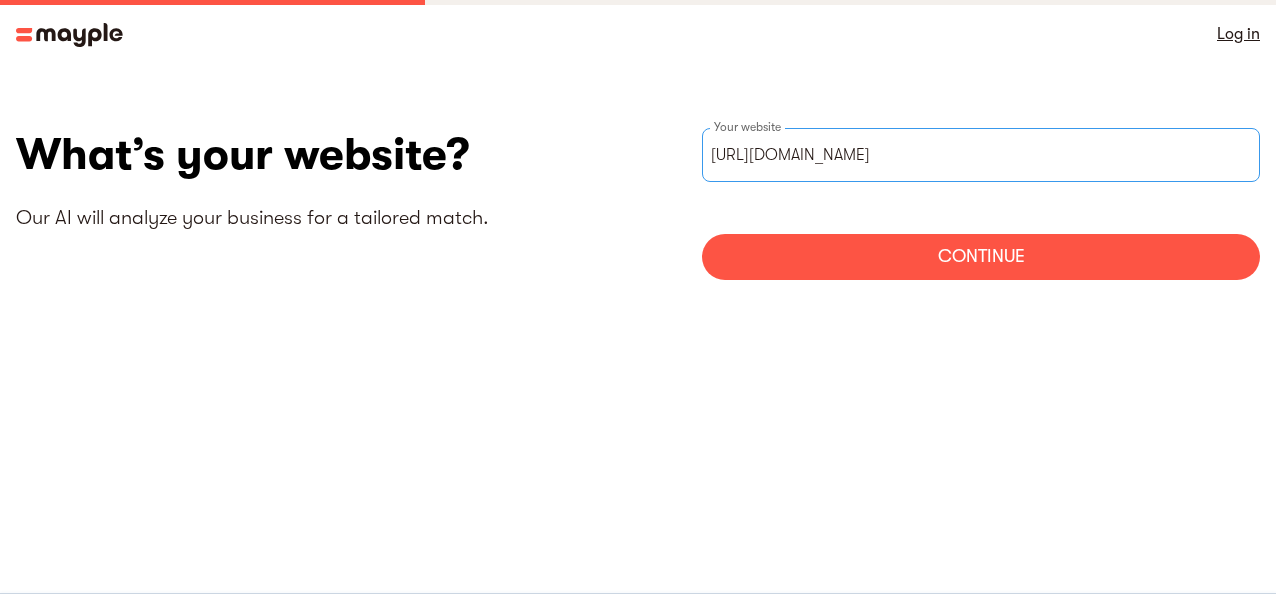 type on "https://collegelogostuff.com" 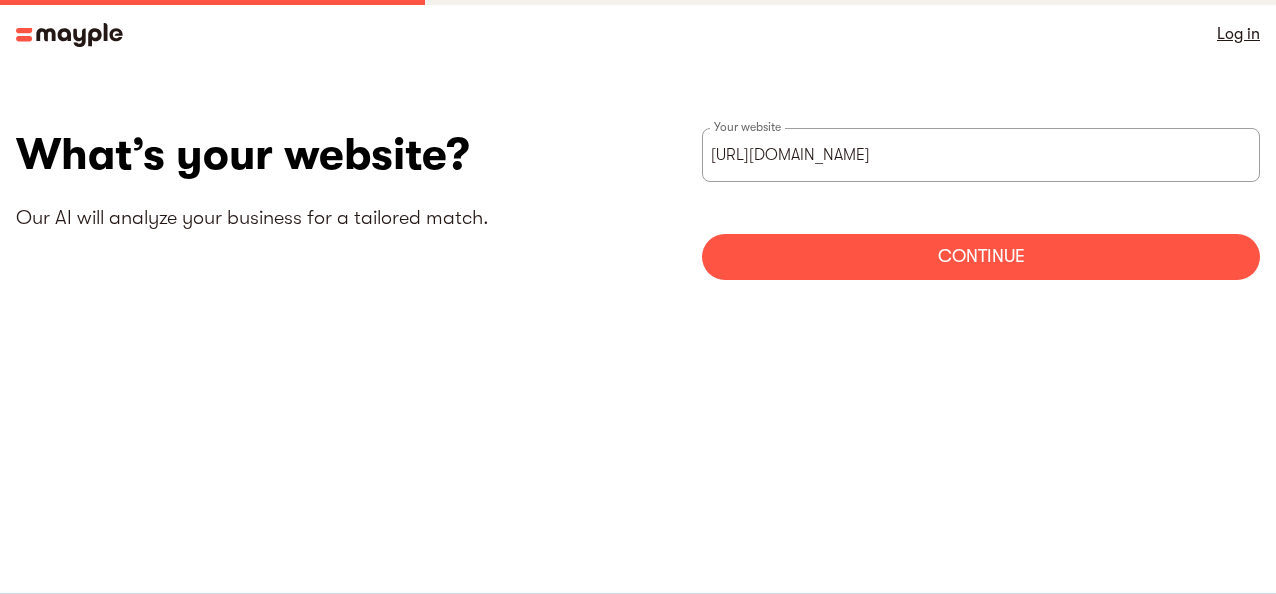 click on "Continue" at bounding box center (981, 257) 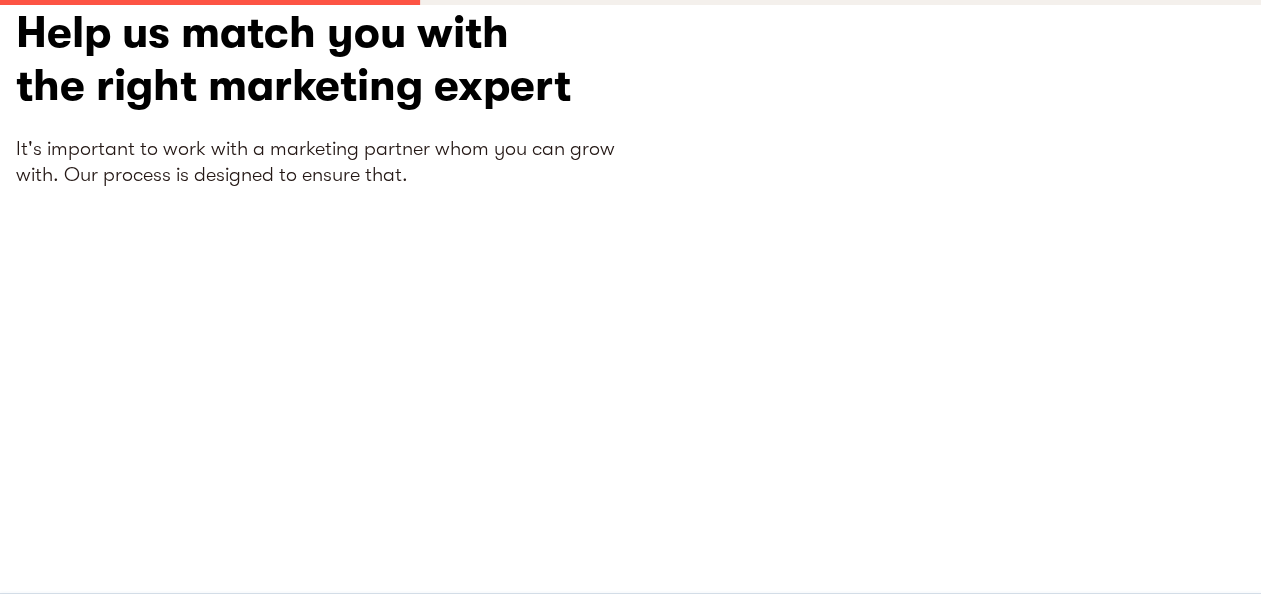 scroll, scrollTop: 0, scrollLeft: 0, axis: both 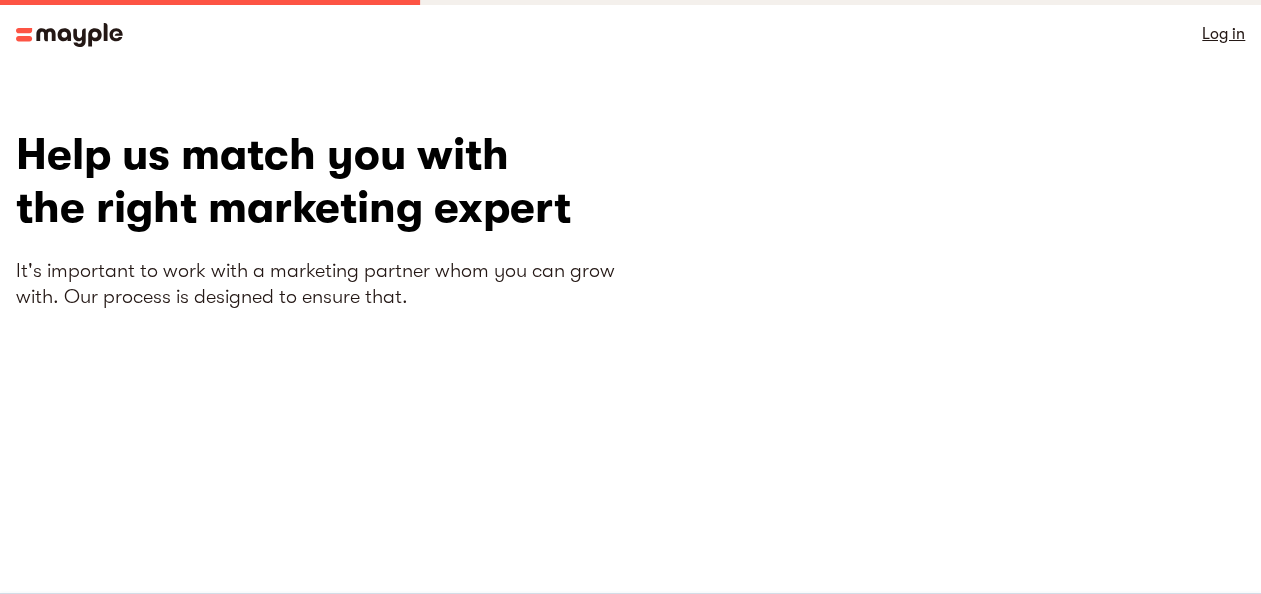 click at bounding box center (69, 35) 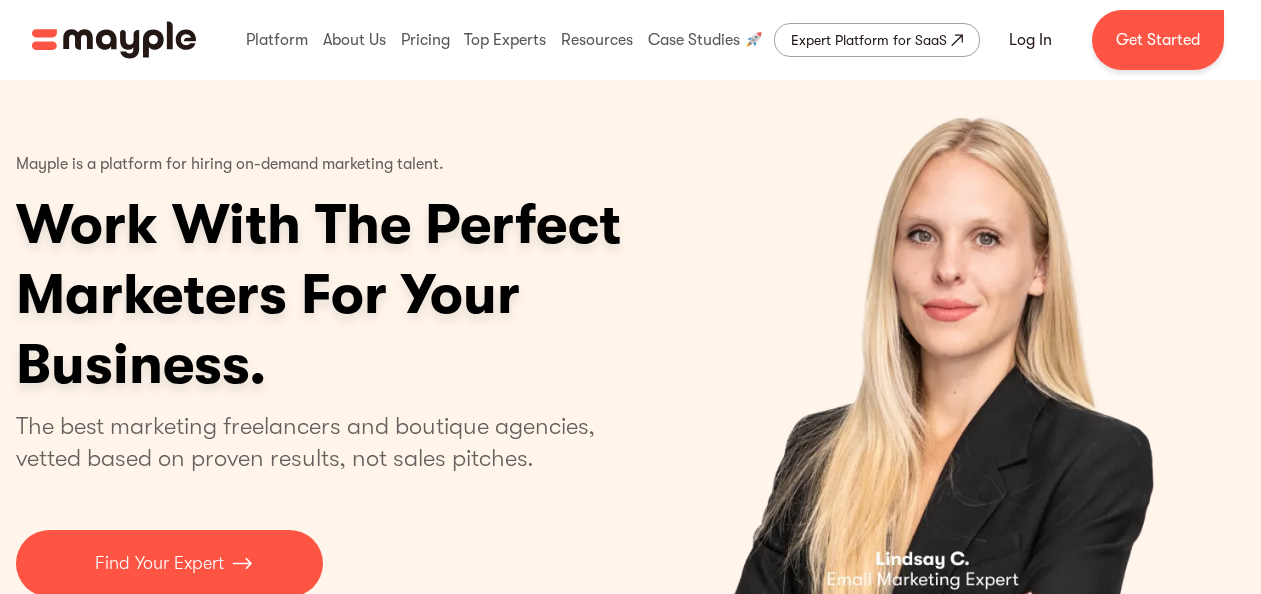 scroll, scrollTop: 0, scrollLeft: 0, axis: both 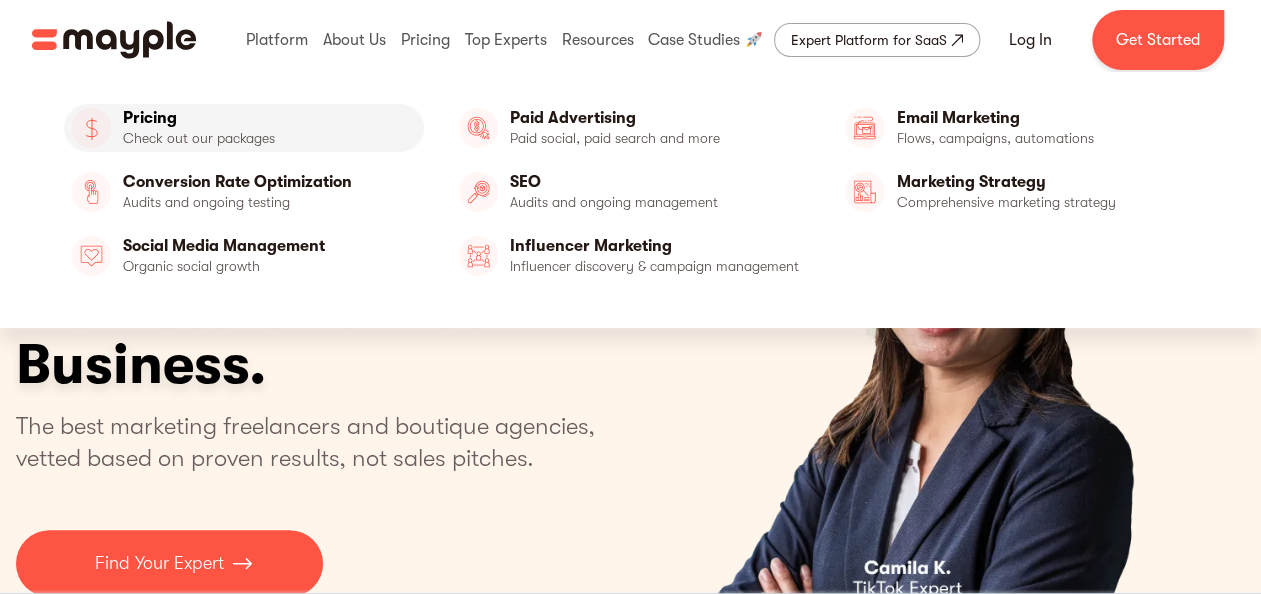 click on "Pricing" at bounding box center [244, 128] 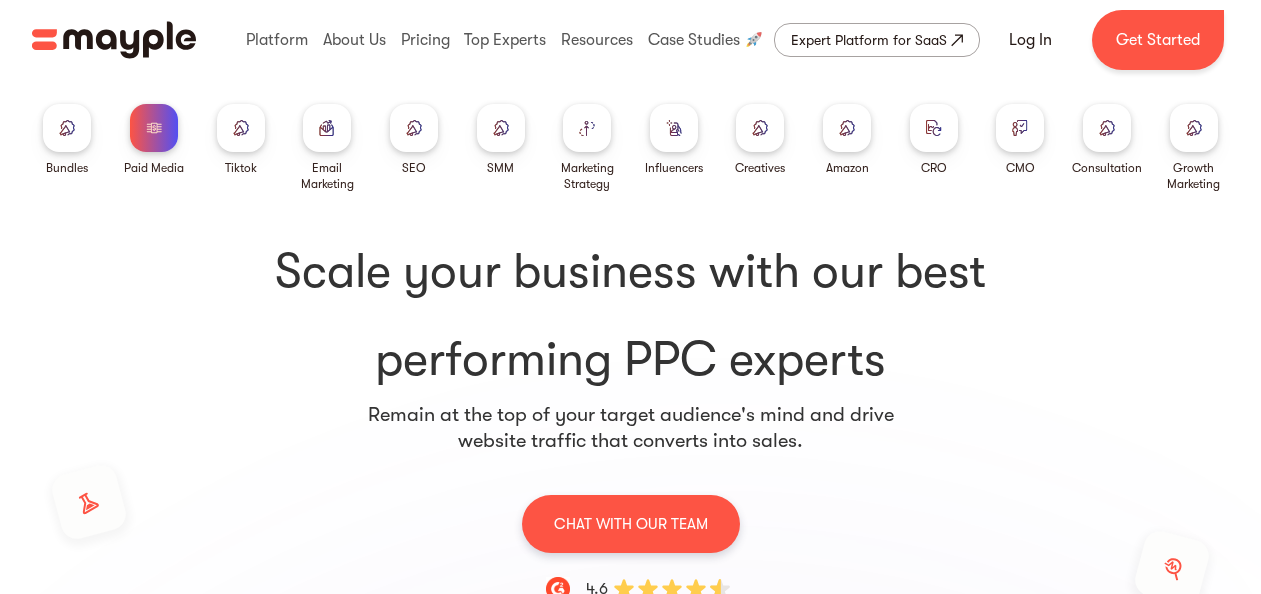 scroll, scrollTop: 0, scrollLeft: 0, axis: both 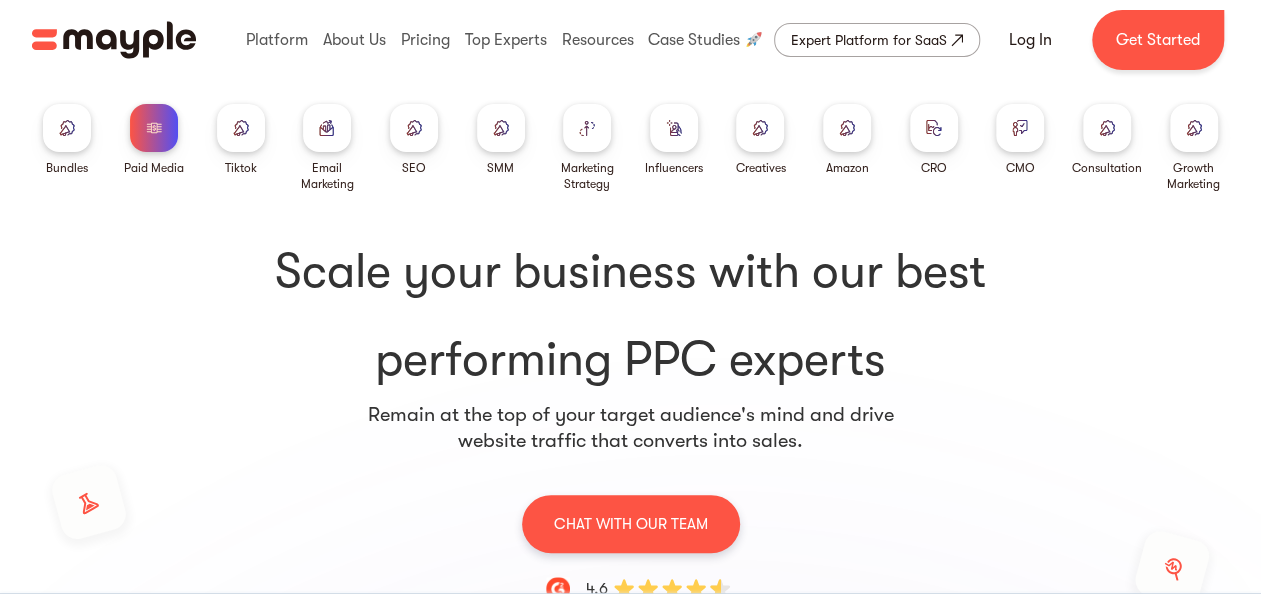 click at bounding box center (934, 128) 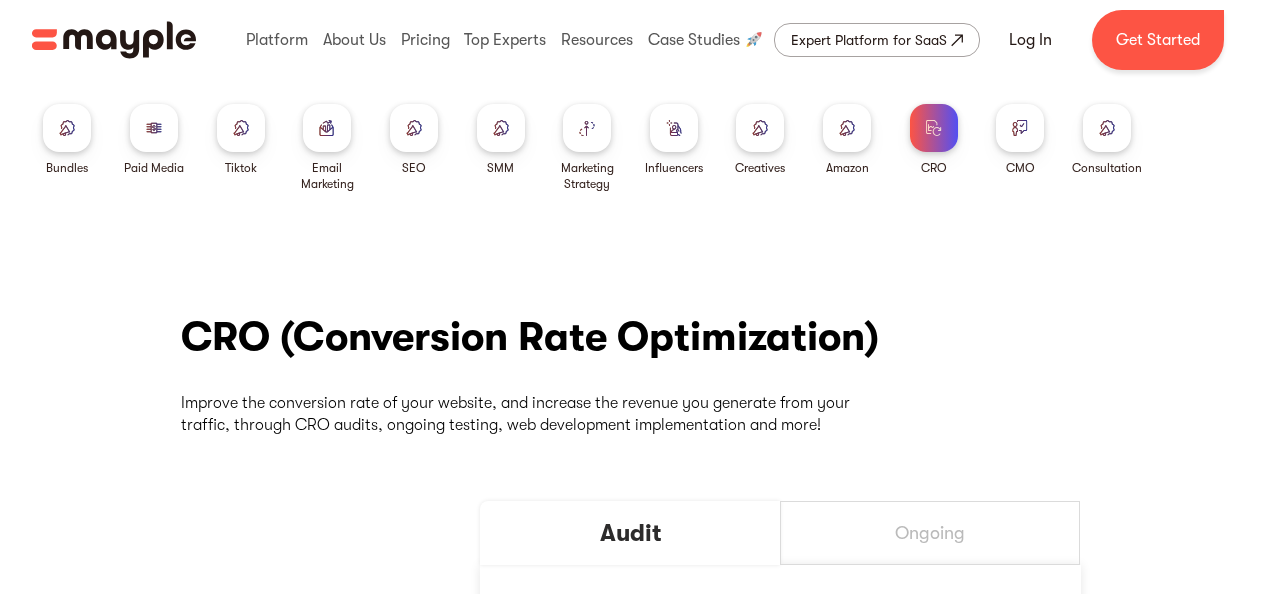 scroll, scrollTop: 0, scrollLeft: 0, axis: both 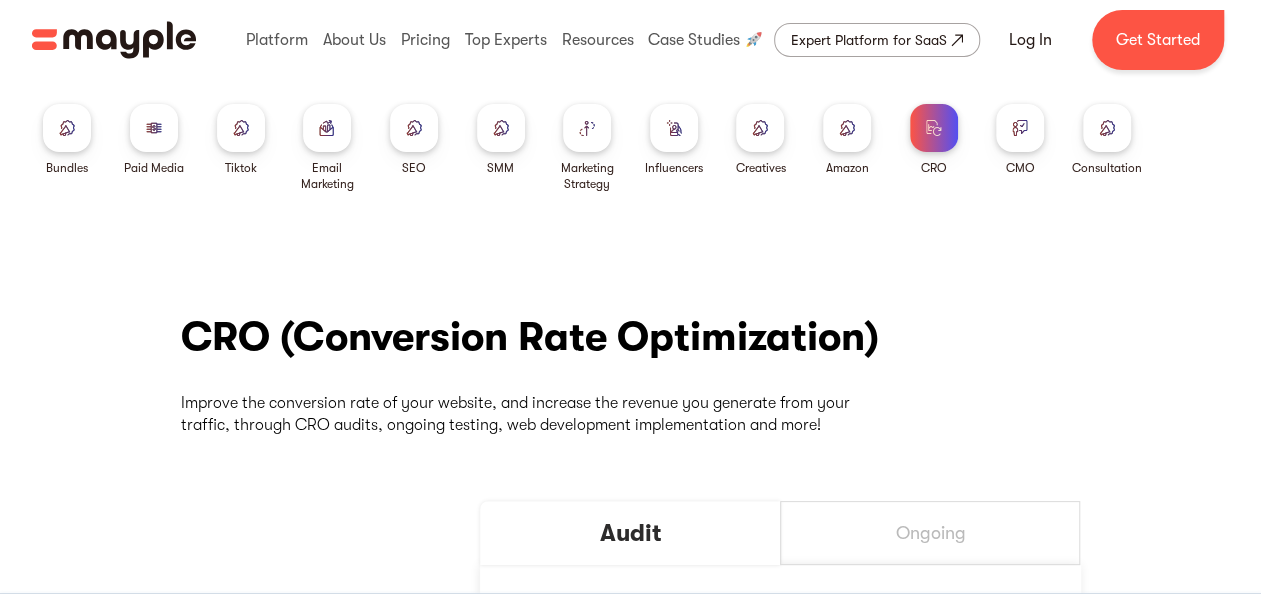 click at bounding box center (1020, 127) 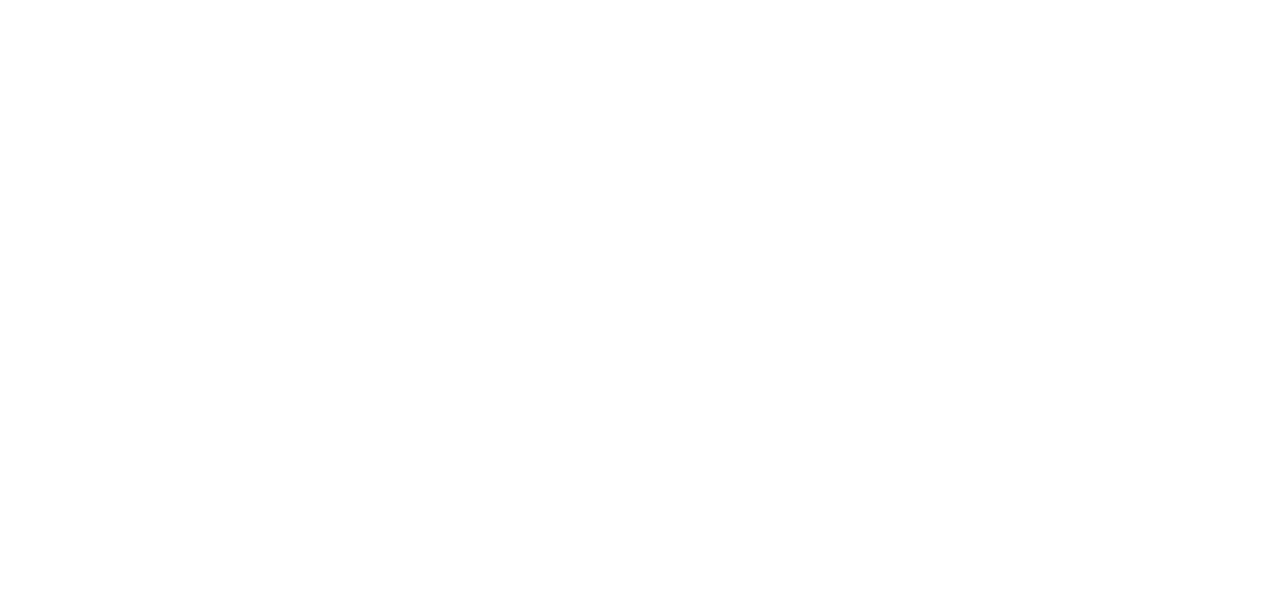 scroll, scrollTop: 0, scrollLeft: 0, axis: both 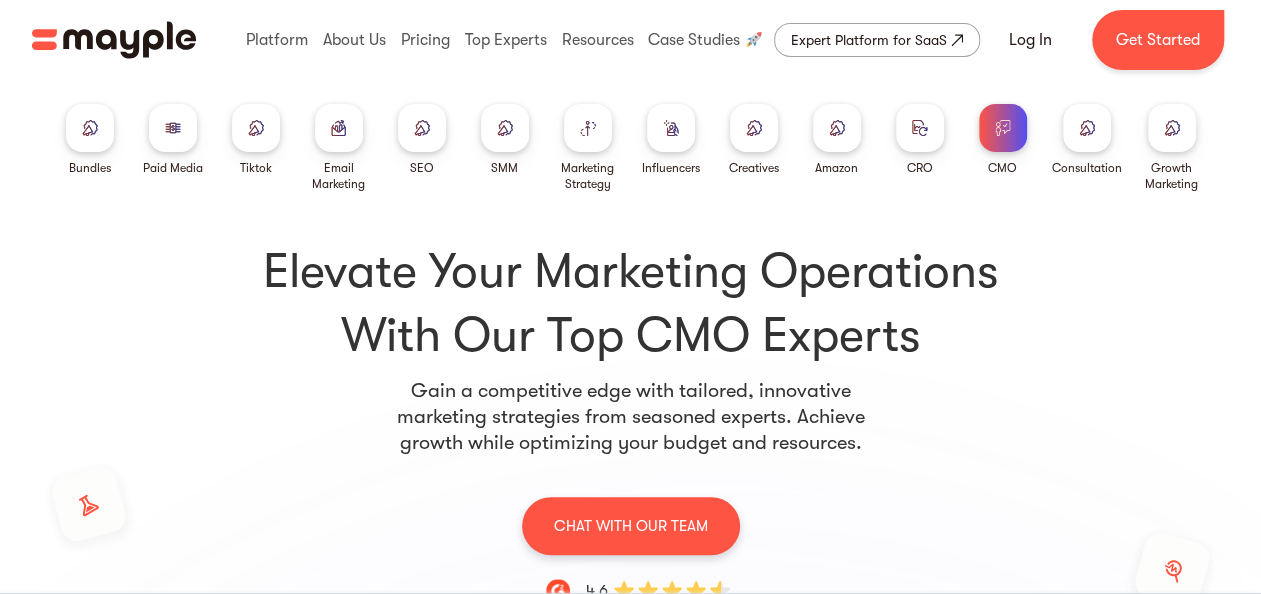 click at bounding box center [90, 128] 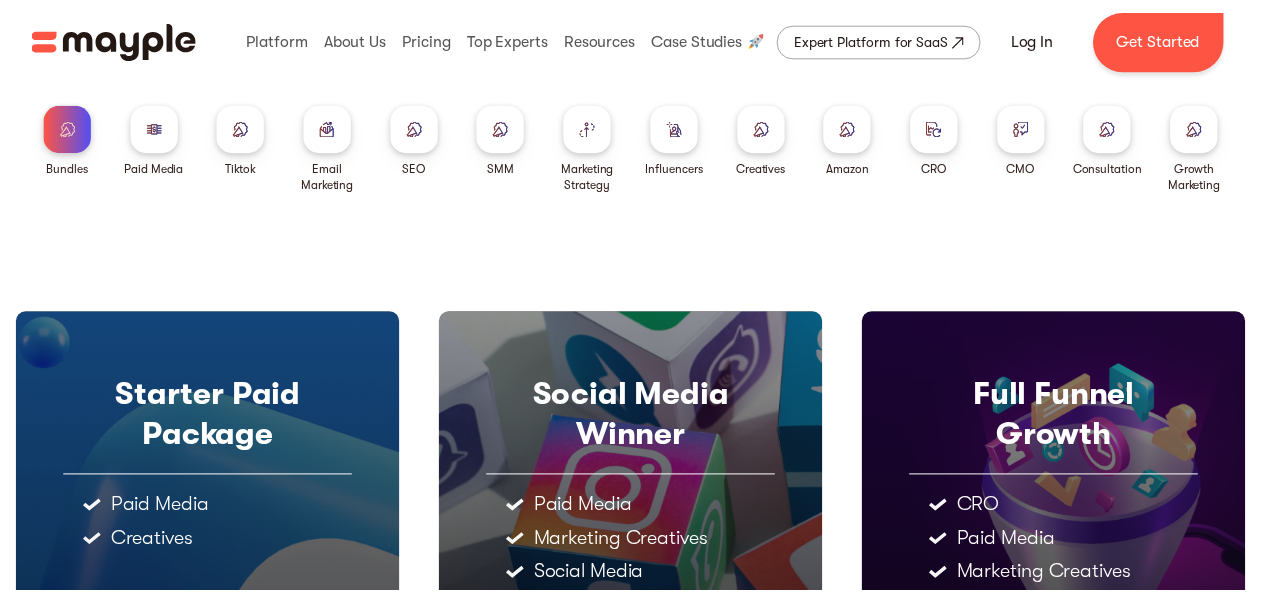 scroll, scrollTop: 0, scrollLeft: 0, axis: both 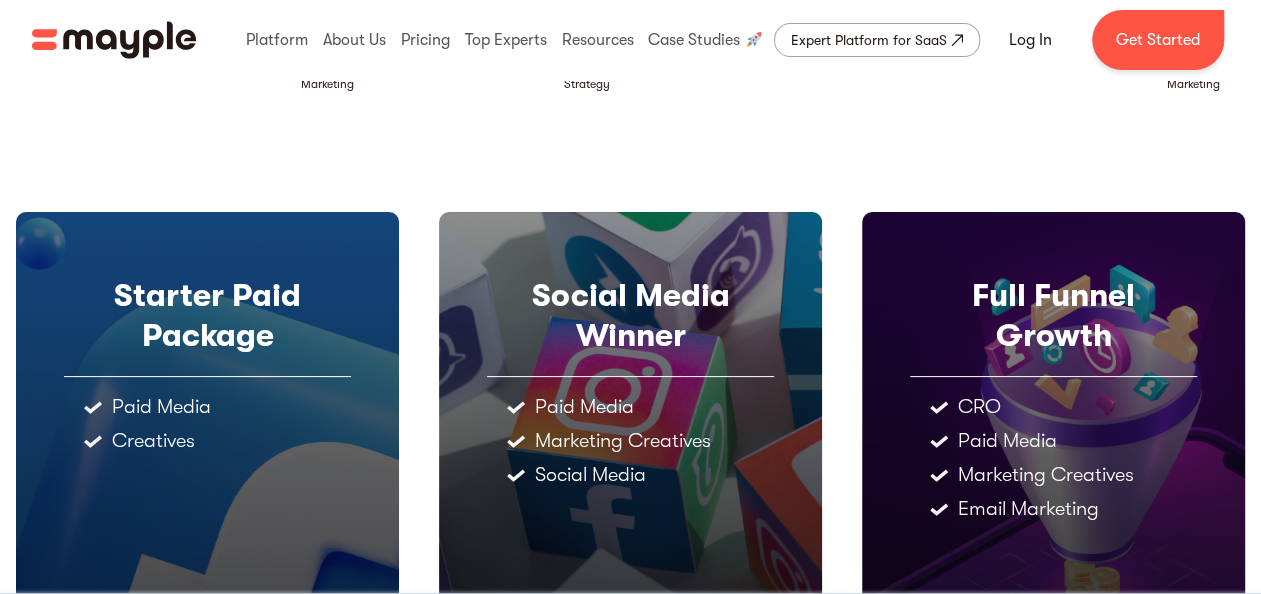 click on "Social Media Winner" at bounding box center (630, 316) 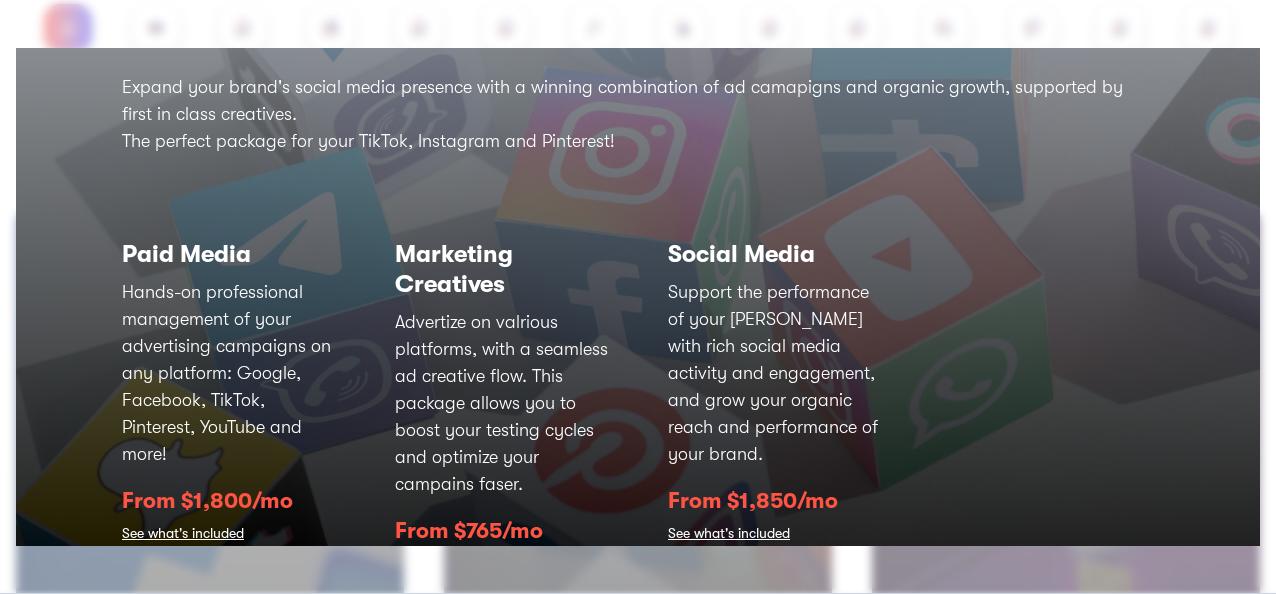 scroll, scrollTop: 200, scrollLeft: 0, axis: vertical 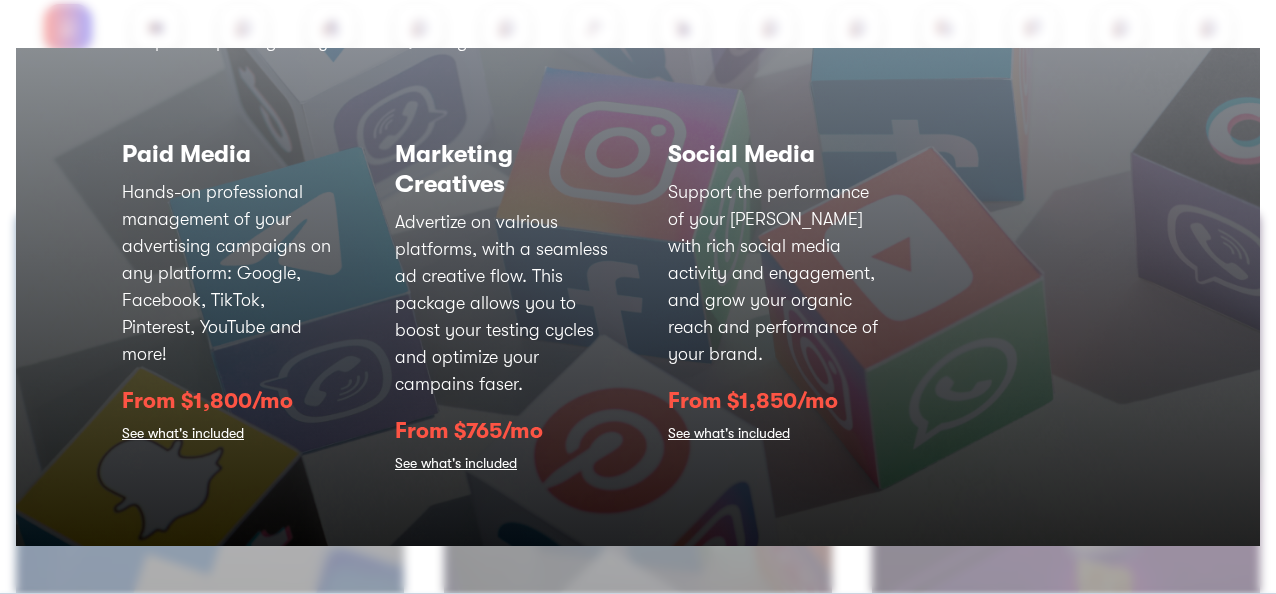 click on "See what's included" at bounding box center [729, 435] 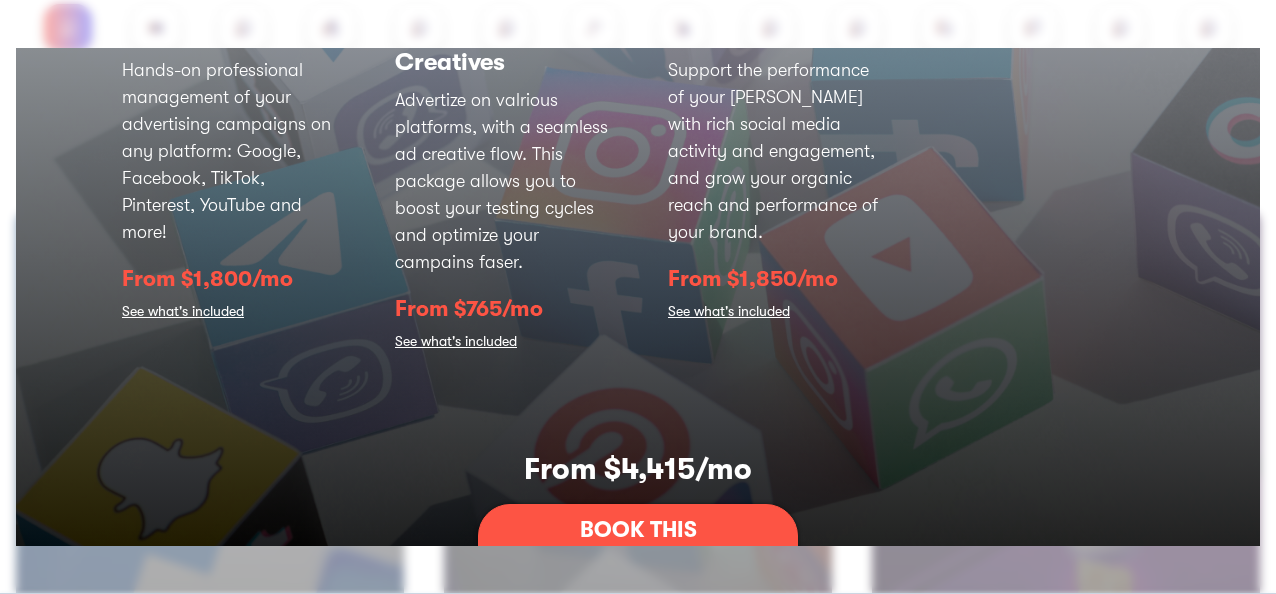 scroll, scrollTop: 416, scrollLeft: 0, axis: vertical 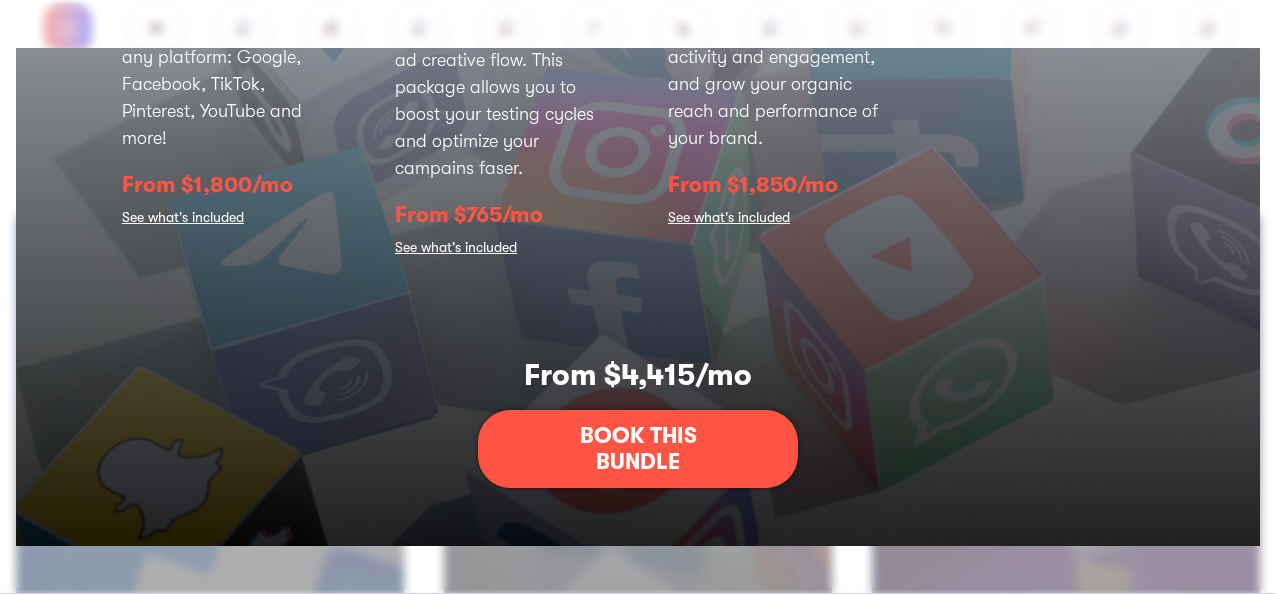 click on "See what's included" at bounding box center (729, 219) 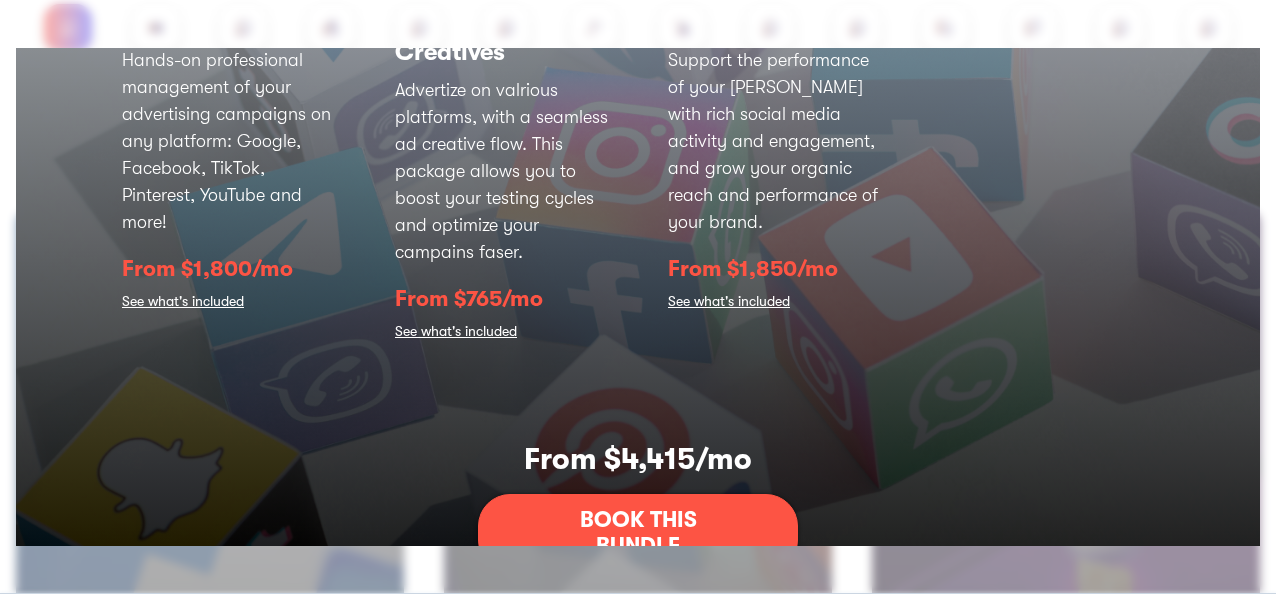 scroll, scrollTop: 216, scrollLeft: 0, axis: vertical 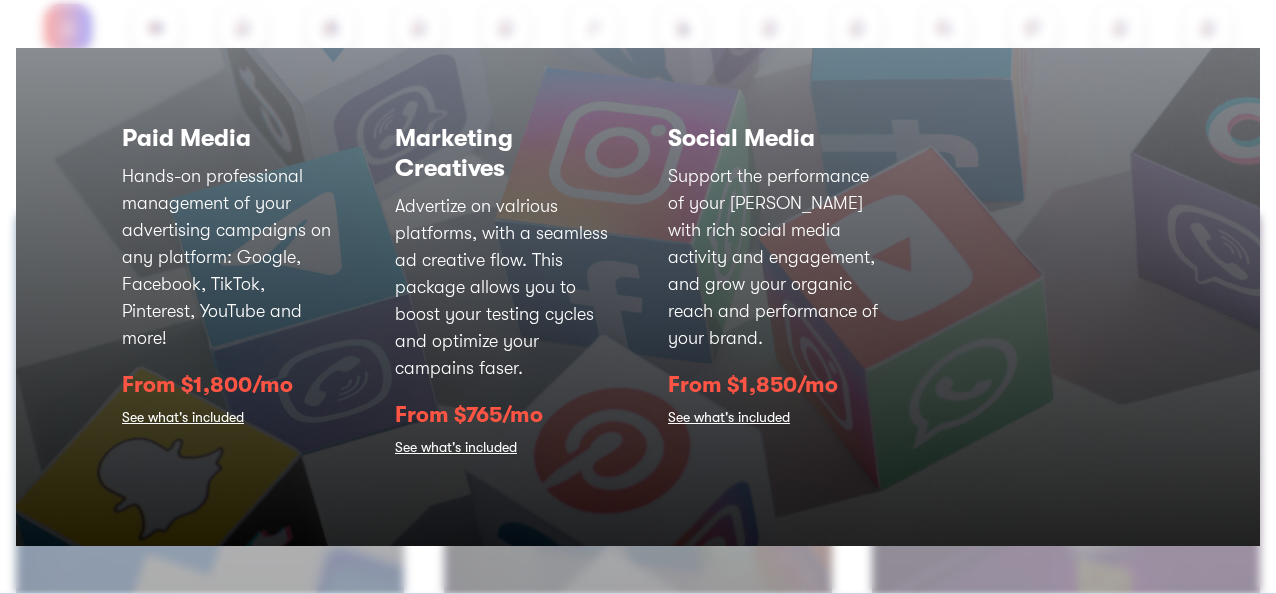 click on "See what's included" at bounding box center [729, 419] 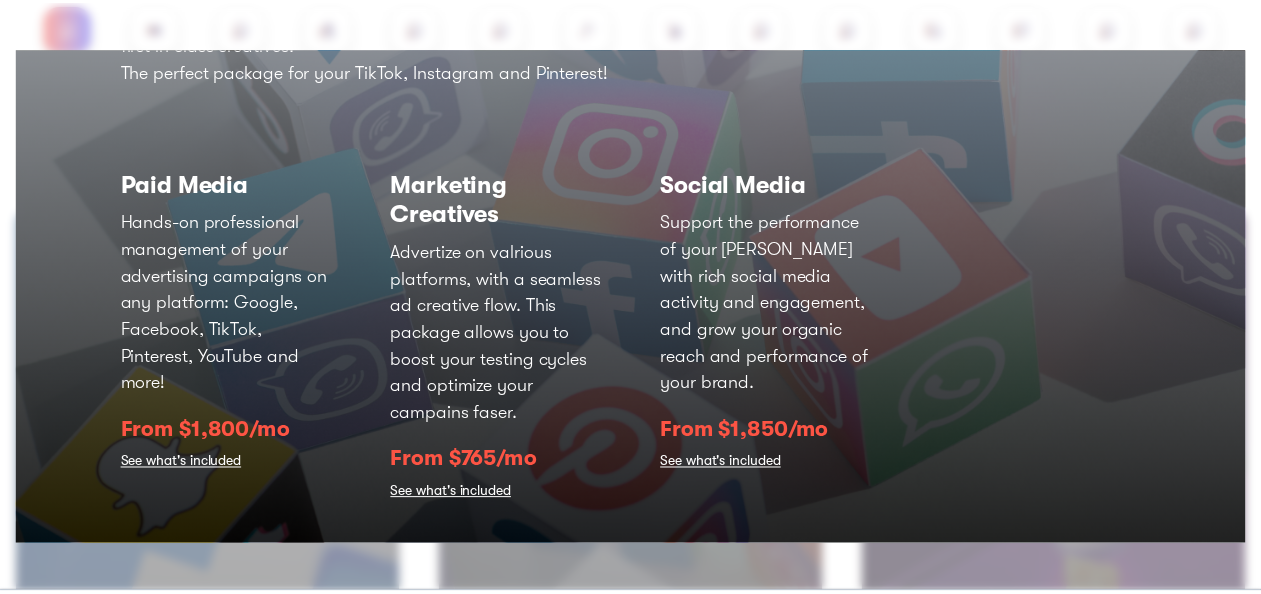 scroll, scrollTop: 0, scrollLeft: 0, axis: both 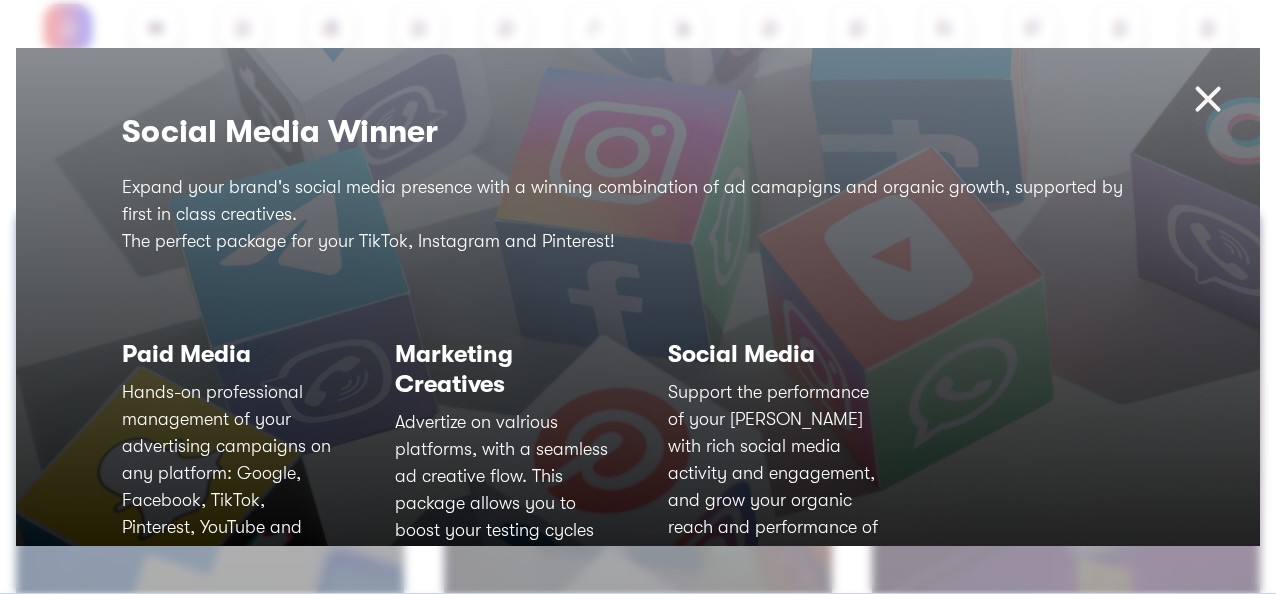 click at bounding box center (1208, 99) 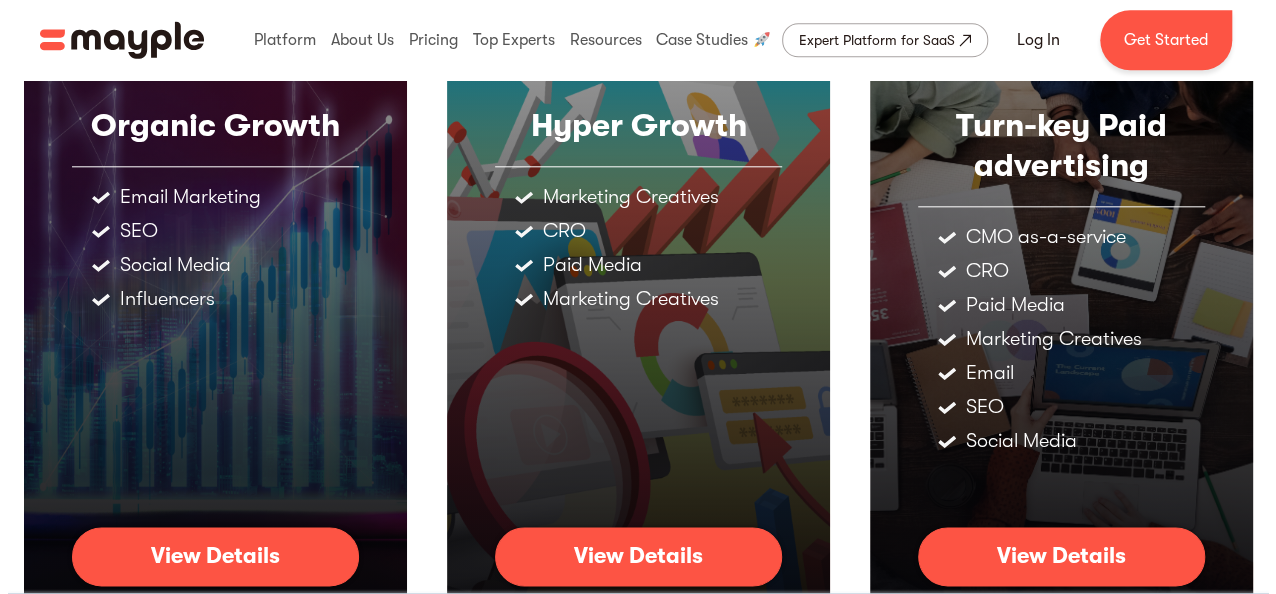 scroll, scrollTop: 953, scrollLeft: 0, axis: vertical 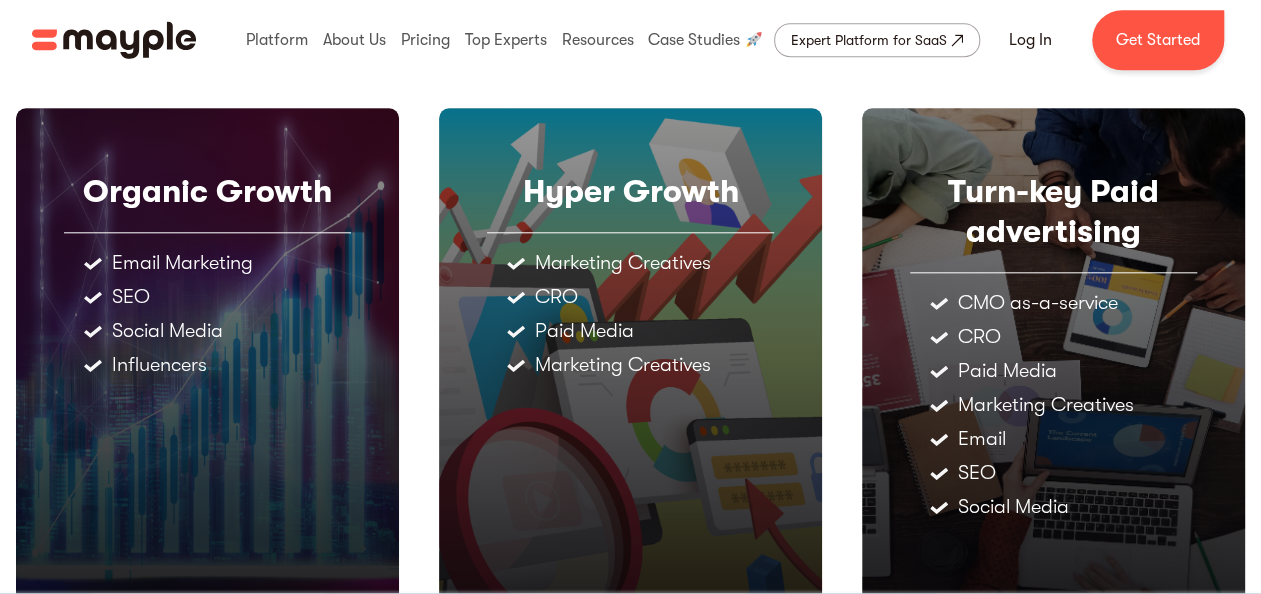 click on "Organic Growth Email Marketing SEO Social Media Influencers View Details" at bounding box center [207, 411] 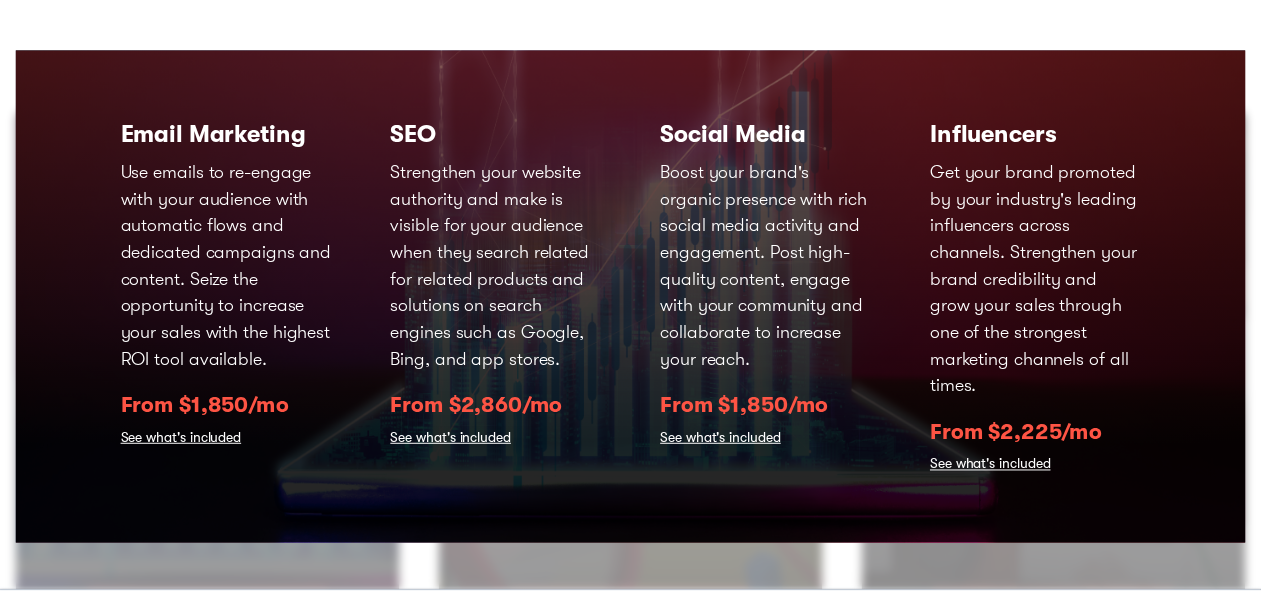 scroll, scrollTop: 0, scrollLeft: 0, axis: both 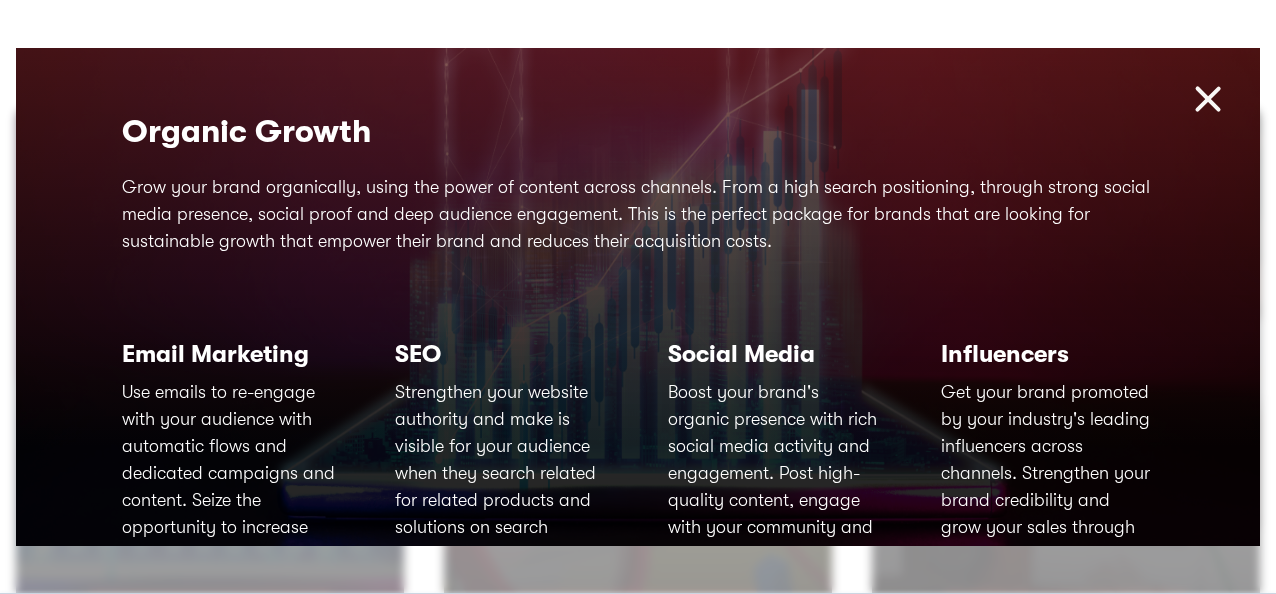 click at bounding box center [1208, 99] 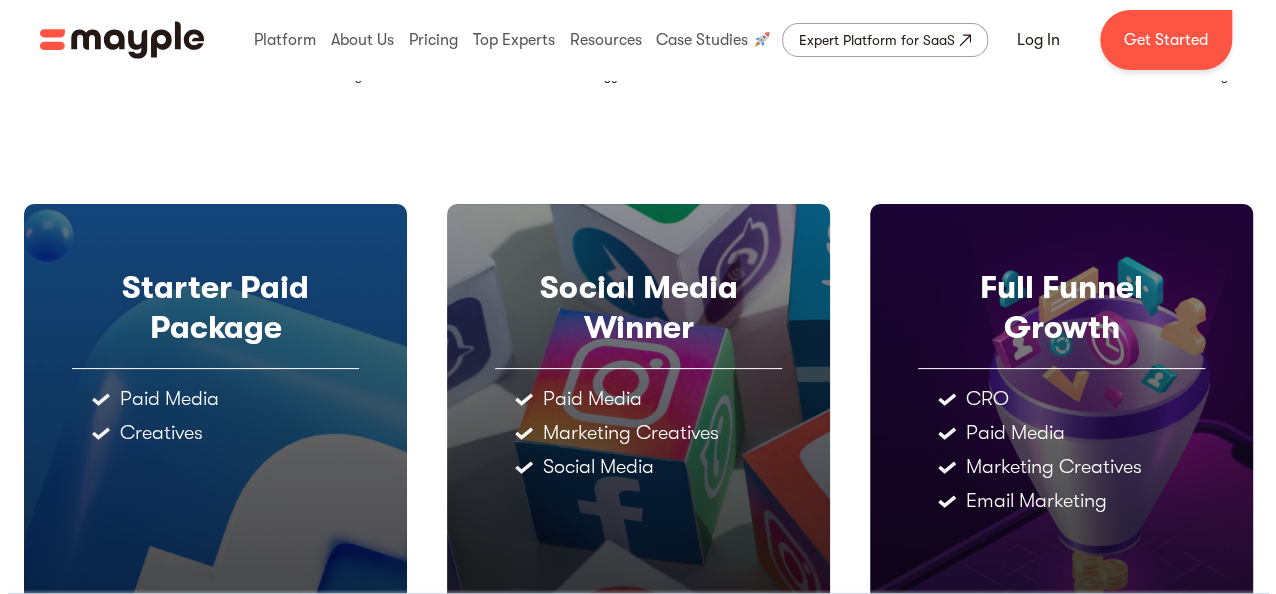 scroll, scrollTop: 300, scrollLeft: 0, axis: vertical 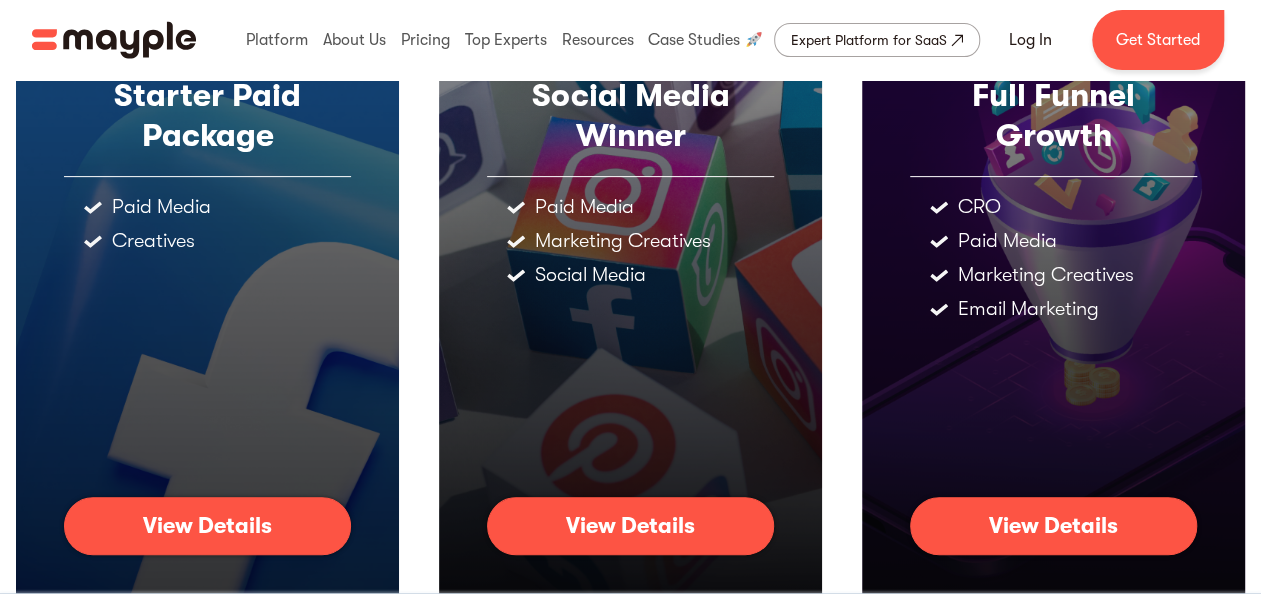 click on "Creatives" at bounding box center [153, 241] 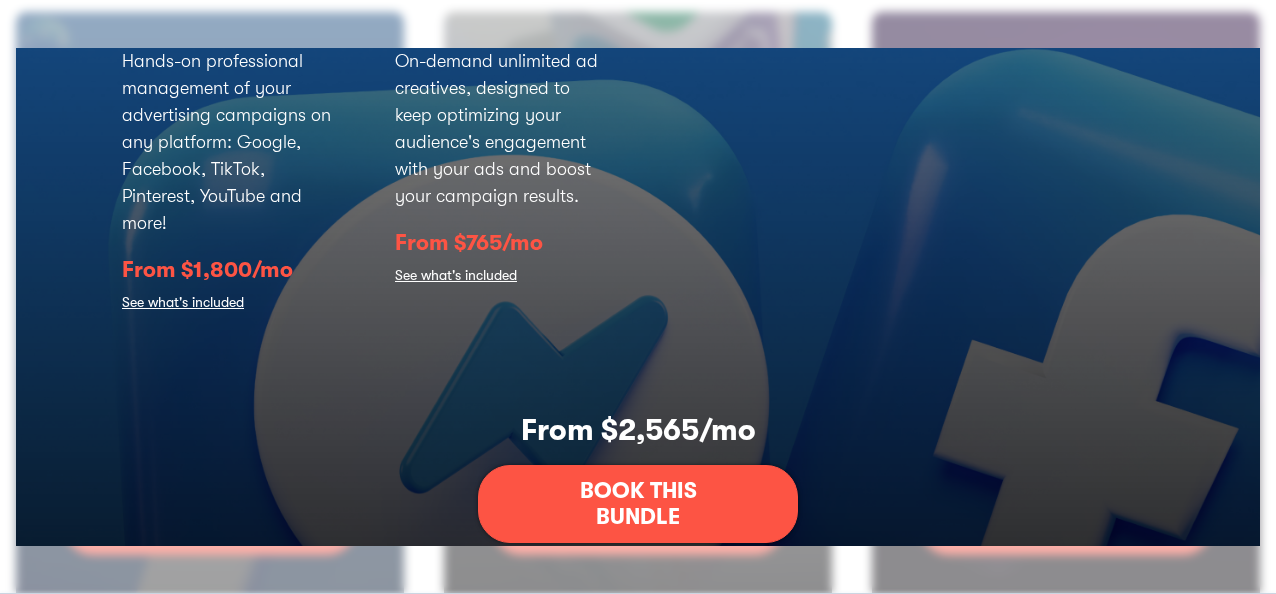 scroll, scrollTop: 260, scrollLeft: 0, axis: vertical 